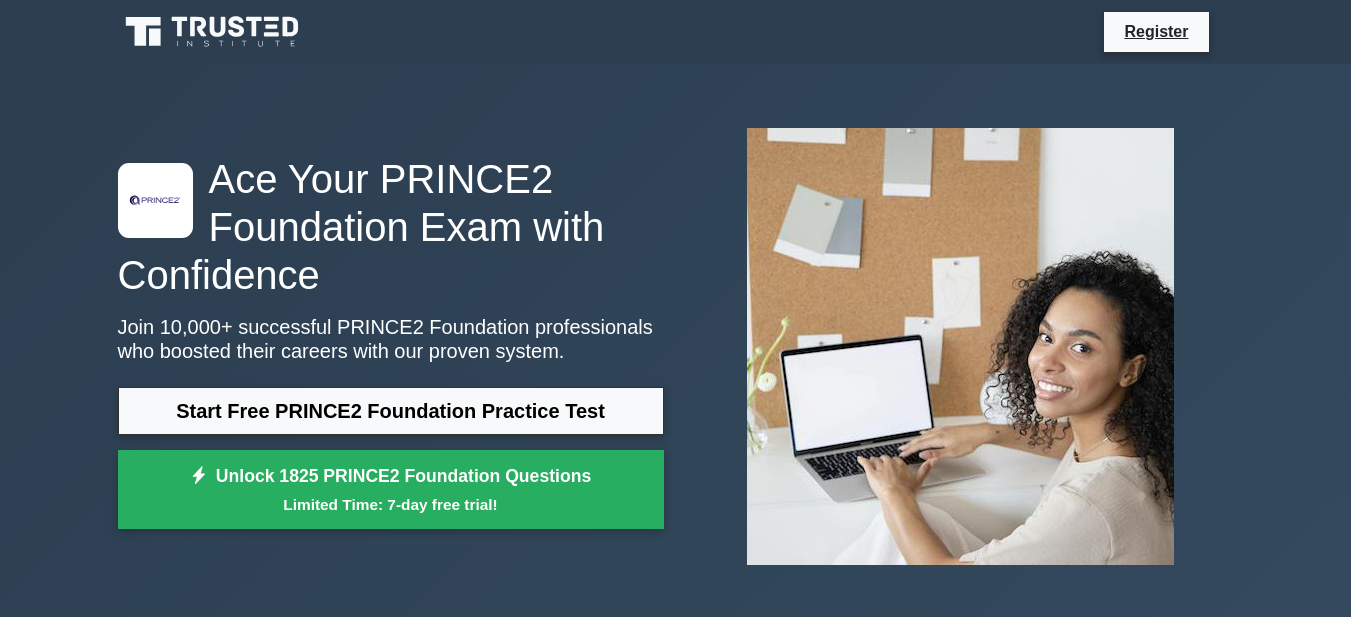 scroll, scrollTop: 181, scrollLeft: 0, axis: vertical 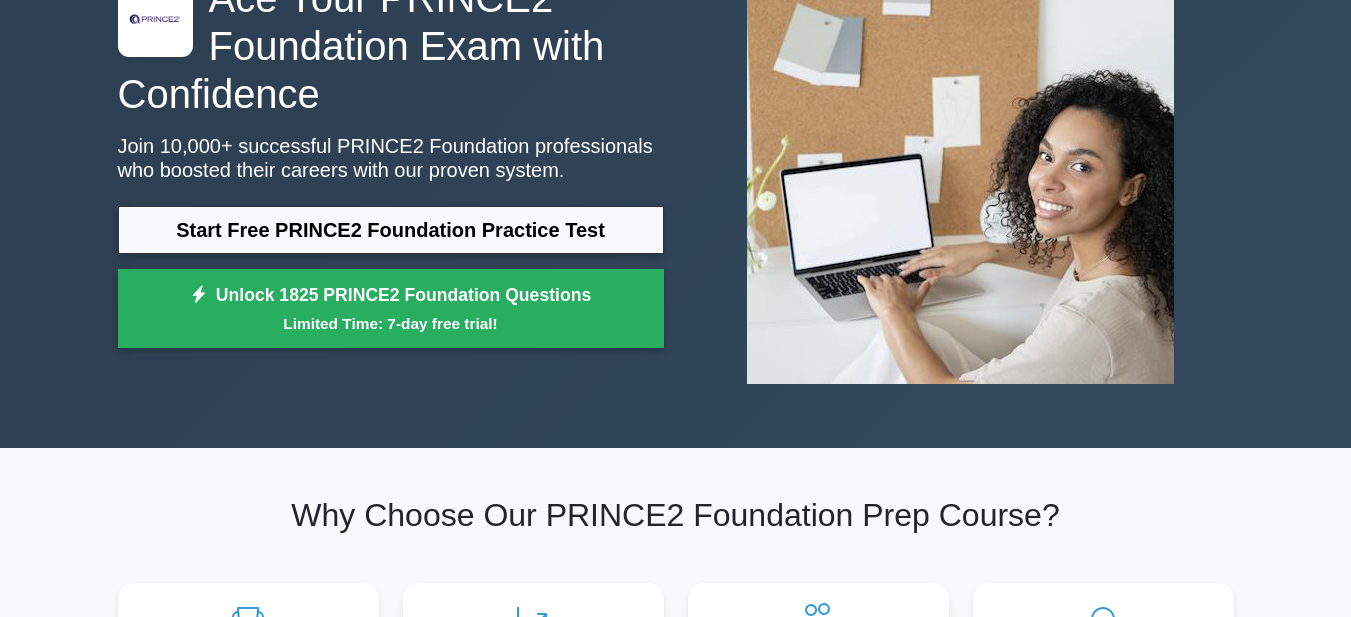 click on "Start Free PRINCE2 Foundation Practice Test" at bounding box center [391, 230] 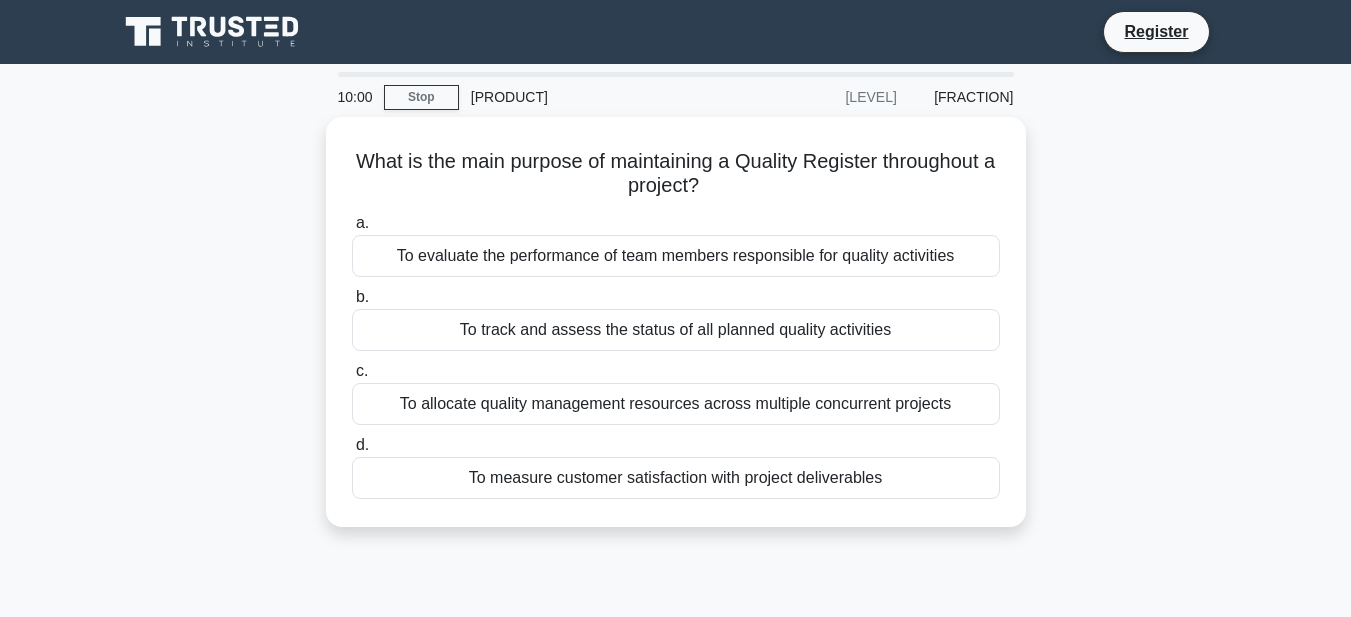 scroll, scrollTop: 0, scrollLeft: 0, axis: both 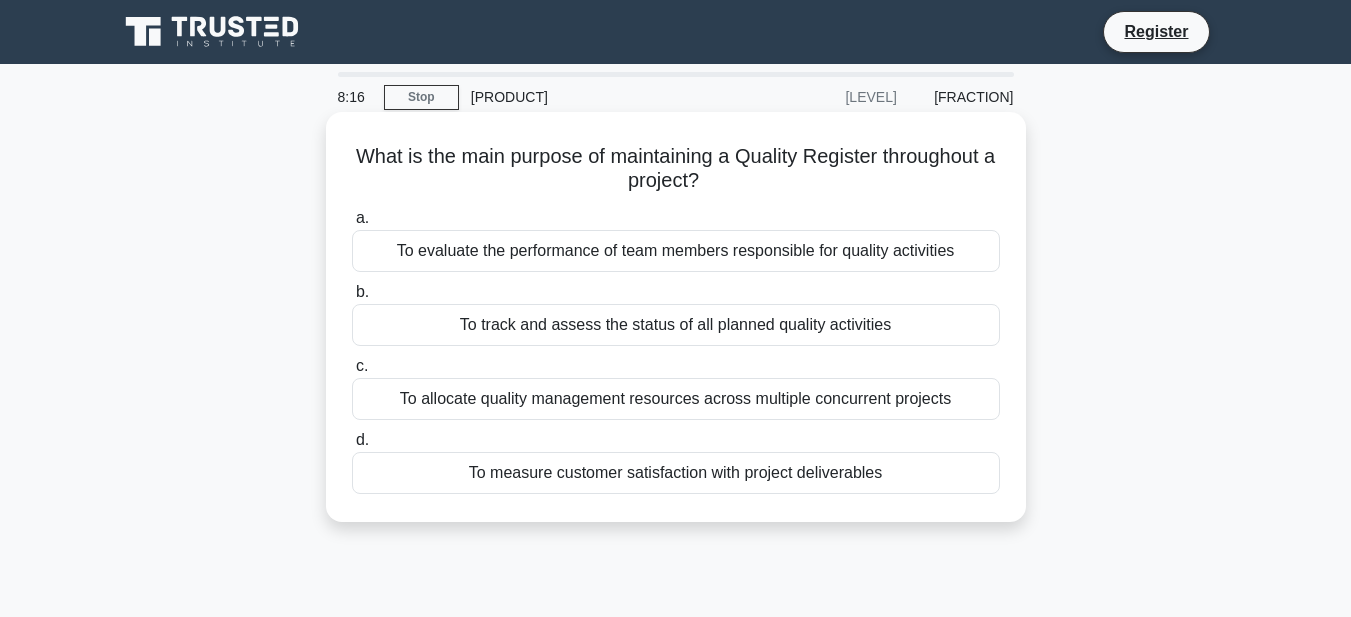 click on "To track and assess the status of all planned quality activities" at bounding box center (676, 325) 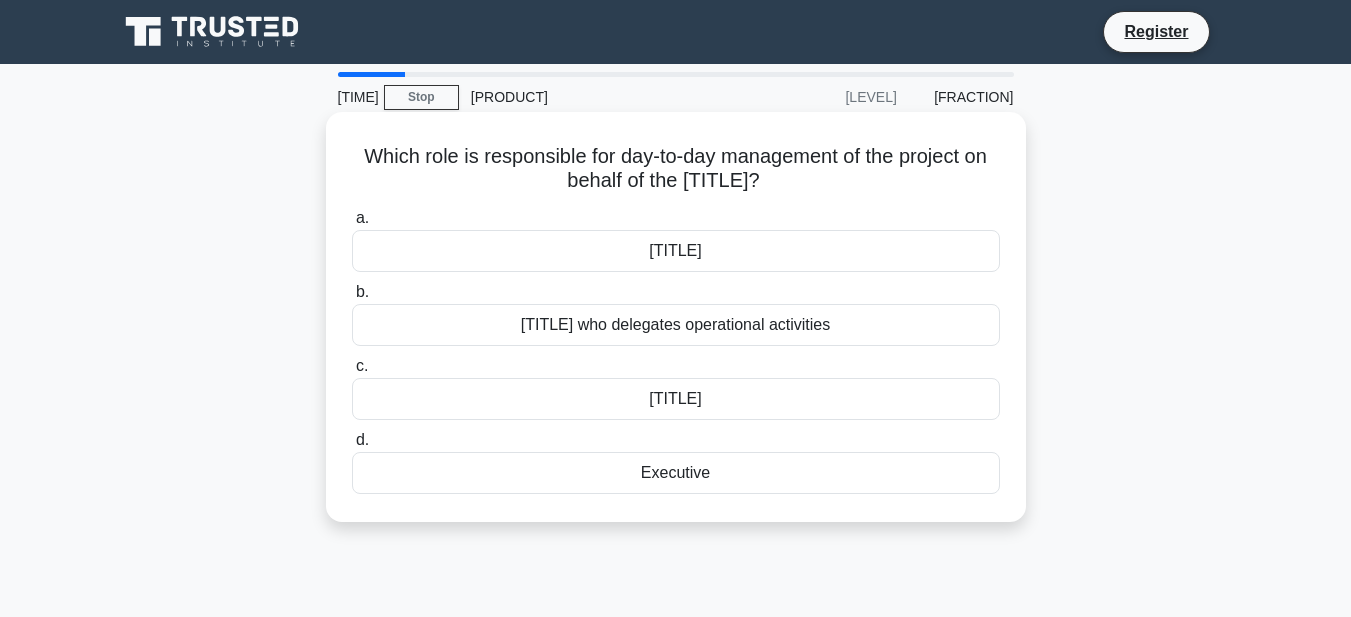 click on "[TITLE]" at bounding box center [676, 399] 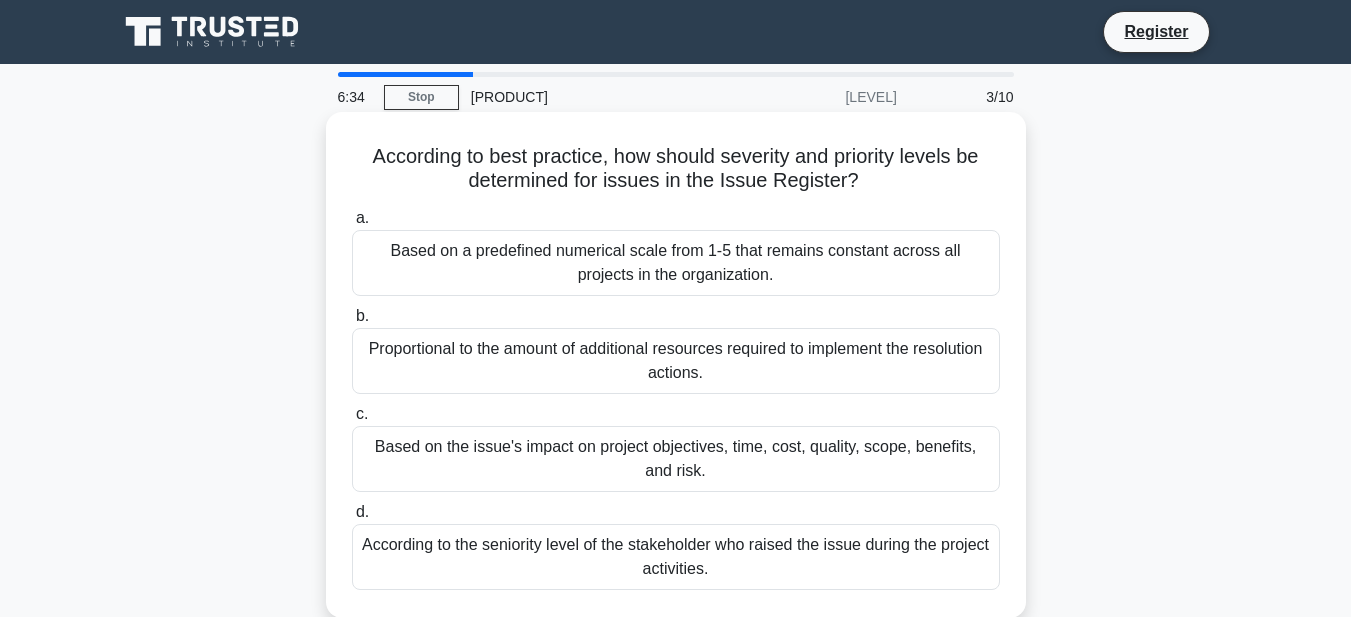 click on "Based on the issue's impact on project objectives, time, cost, quality, scope, benefits, and risk." at bounding box center (676, 459) 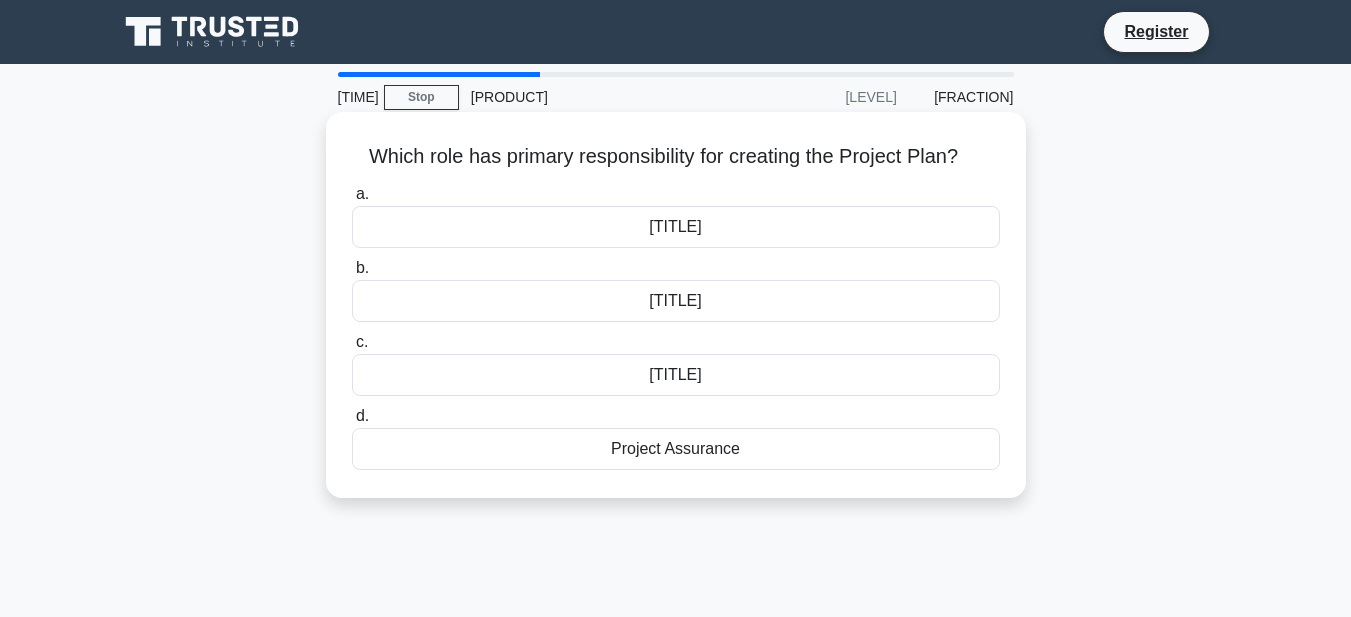 click on "[TITLE]" at bounding box center [676, 375] 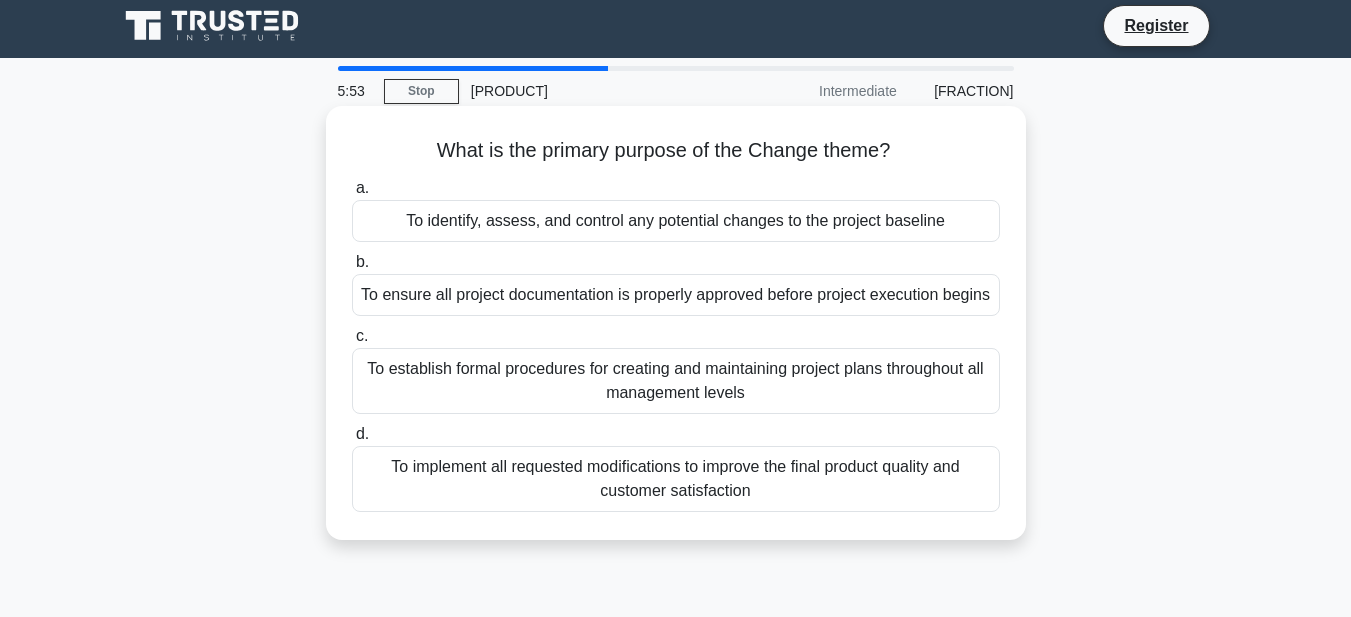 scroll, scrollTop: 7, scrollLeft: 0, axis: vertical 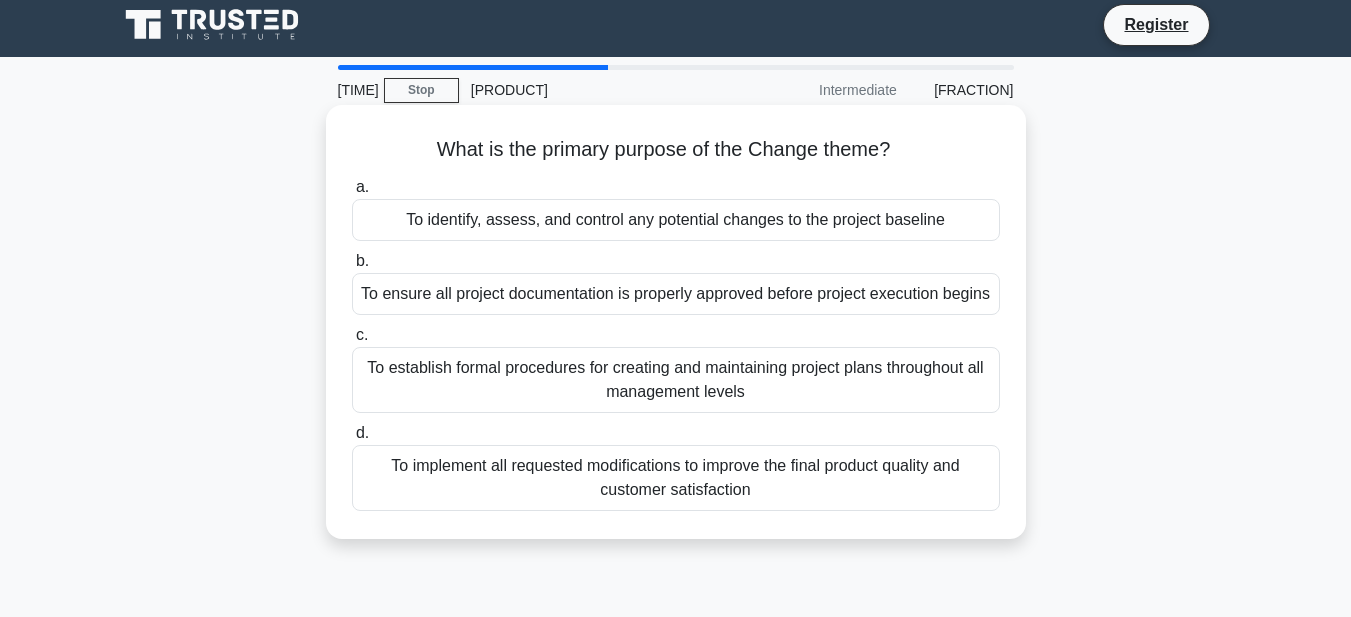 click on "To identify, assess, and control any potential changes to the project baseline" at bounding box center [676, 220] 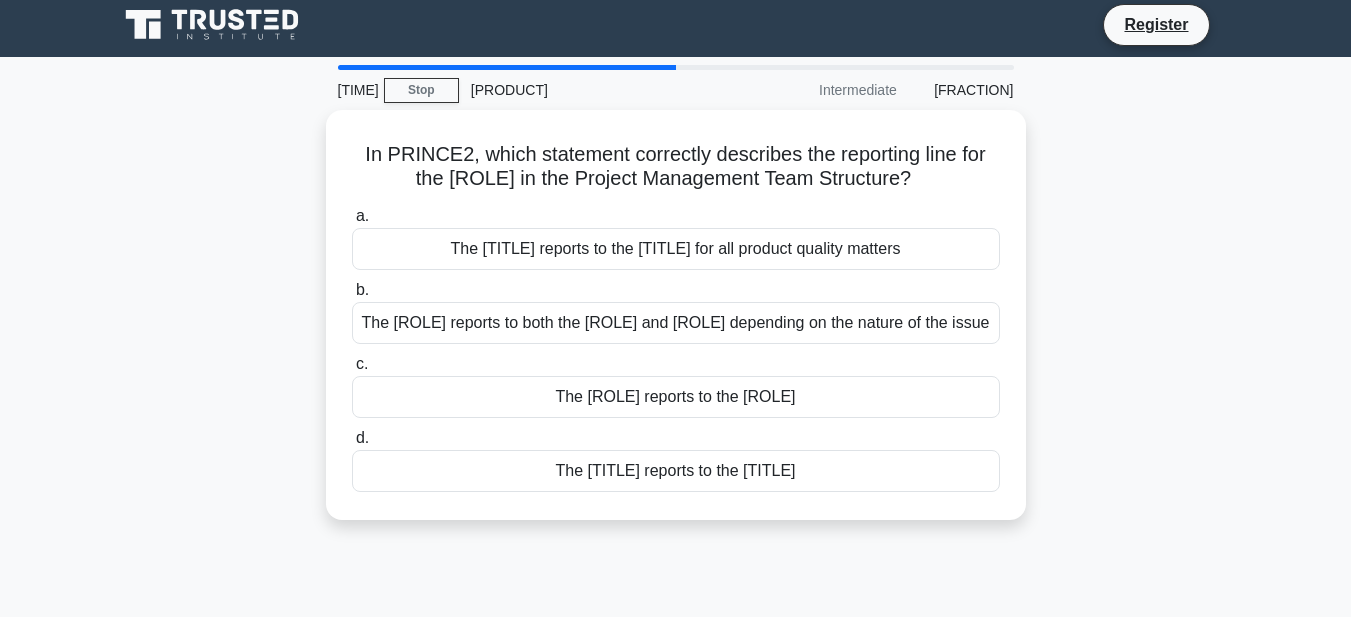 scroll, scrollTop: 0, scrollLeft: 0, axis: both 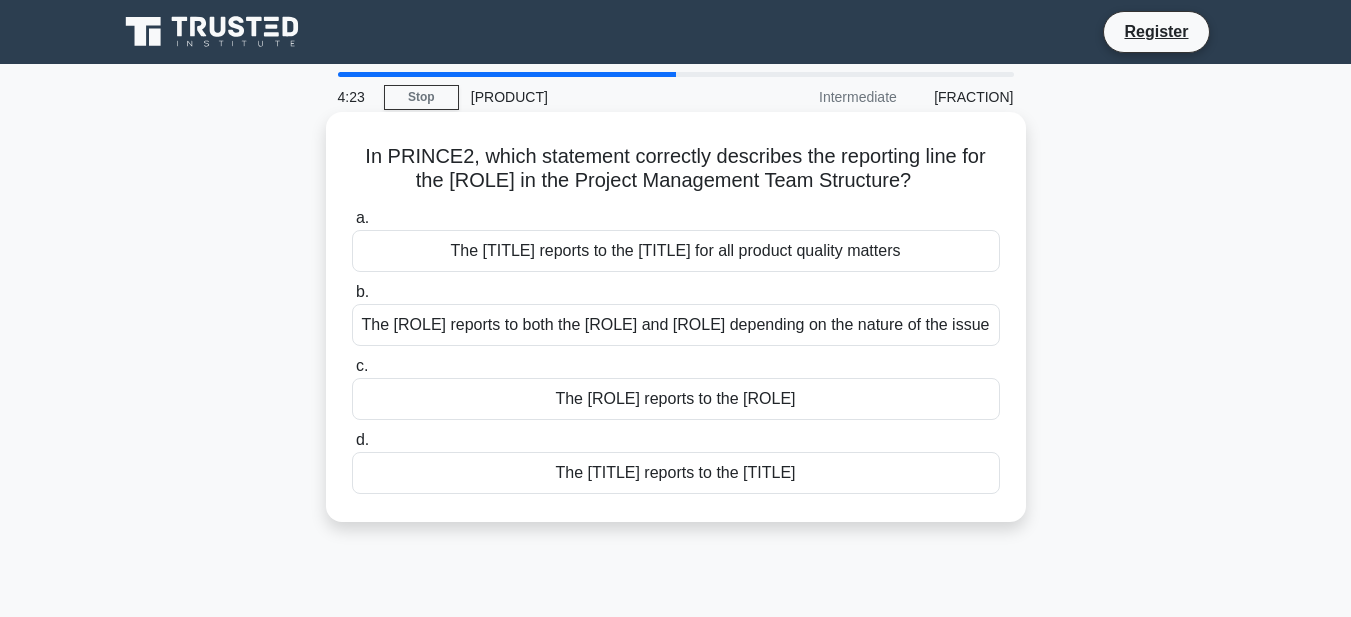 click on "The [ROLE] reports to the [ROLE]" at bounding box center [676, 399] 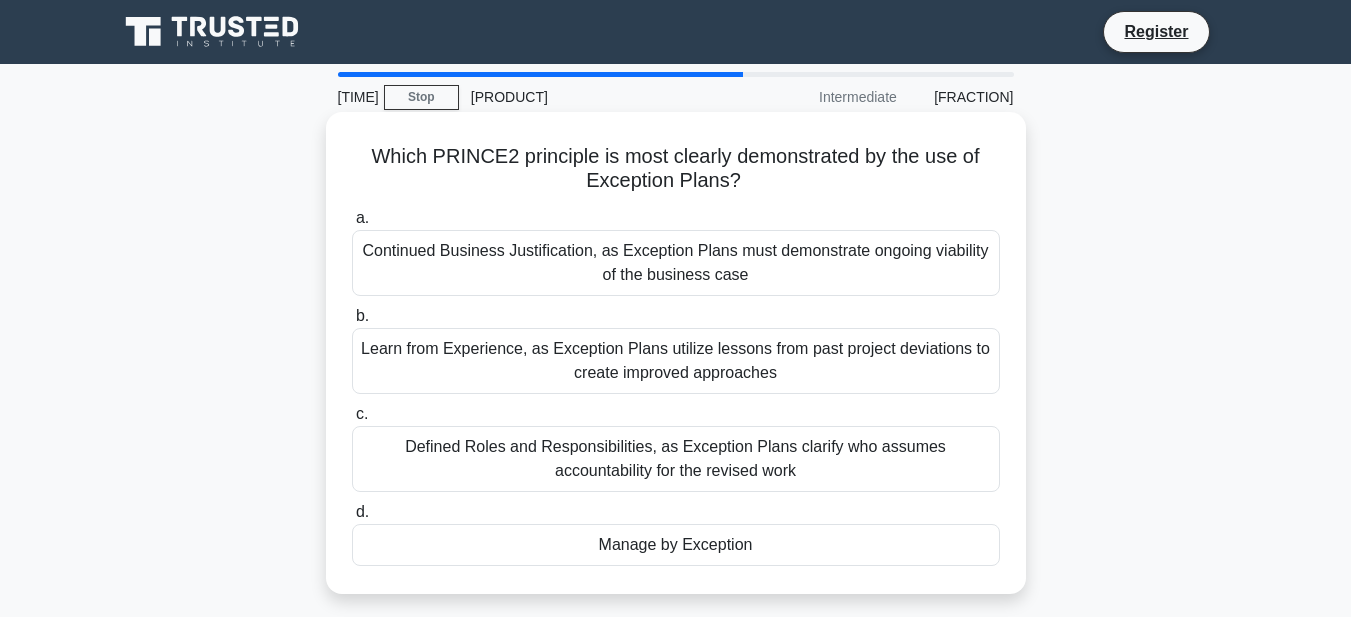 click on "Manage by Exception" at bounding box center [676, 545] 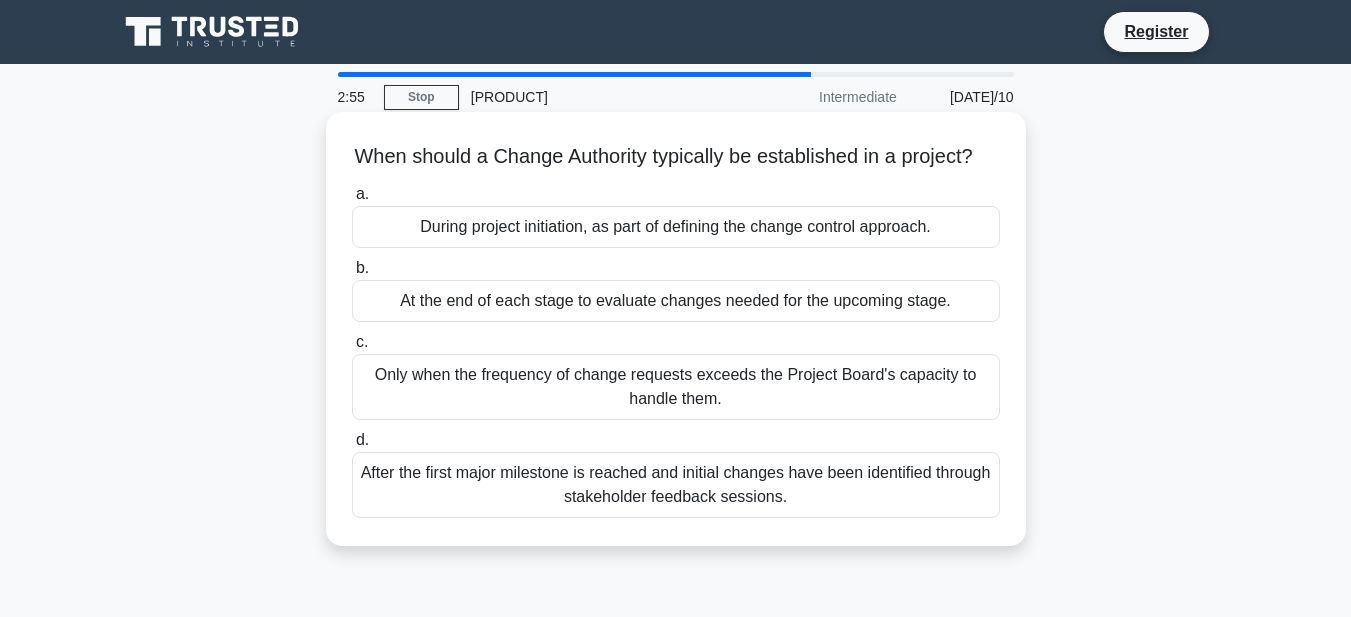 click on "During project initiation, as part of defining the change control approach." at bounding box center (676, 227) 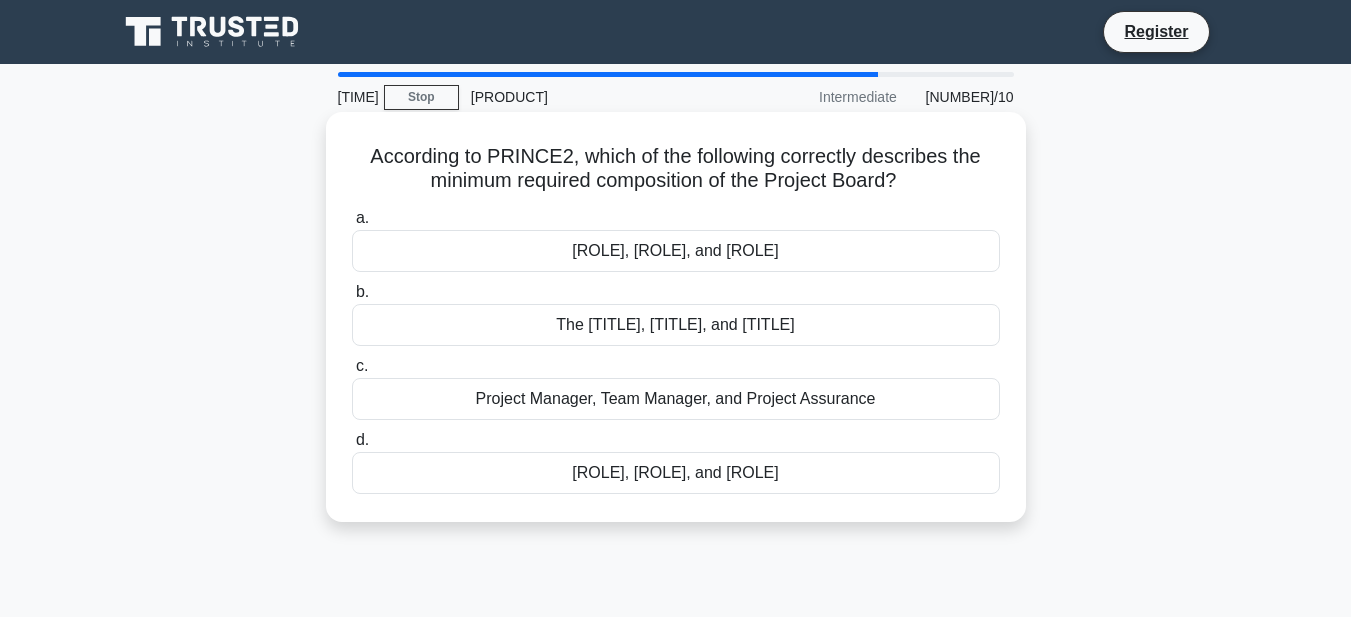 click on "[ROLE], [ROLE], and [ROLE]" at bounding box center [676, 473] 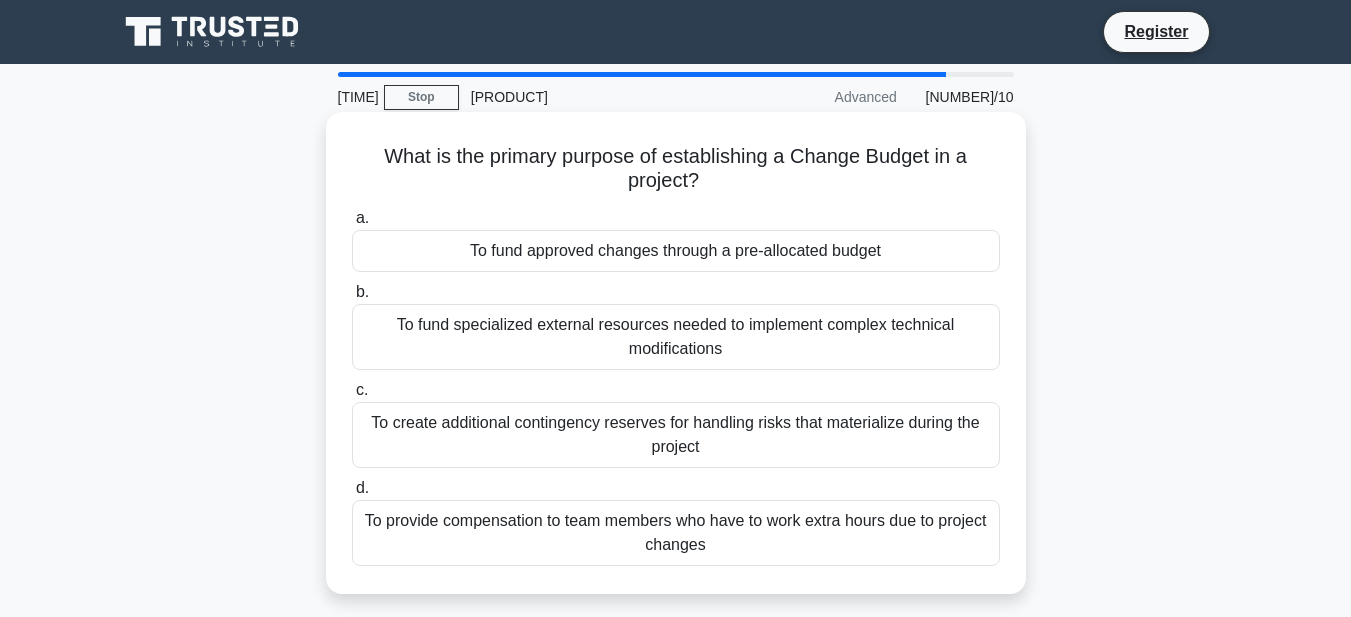 click on "To fund approved changes through a pre-allocated budget" at bounding box center [676, 251] 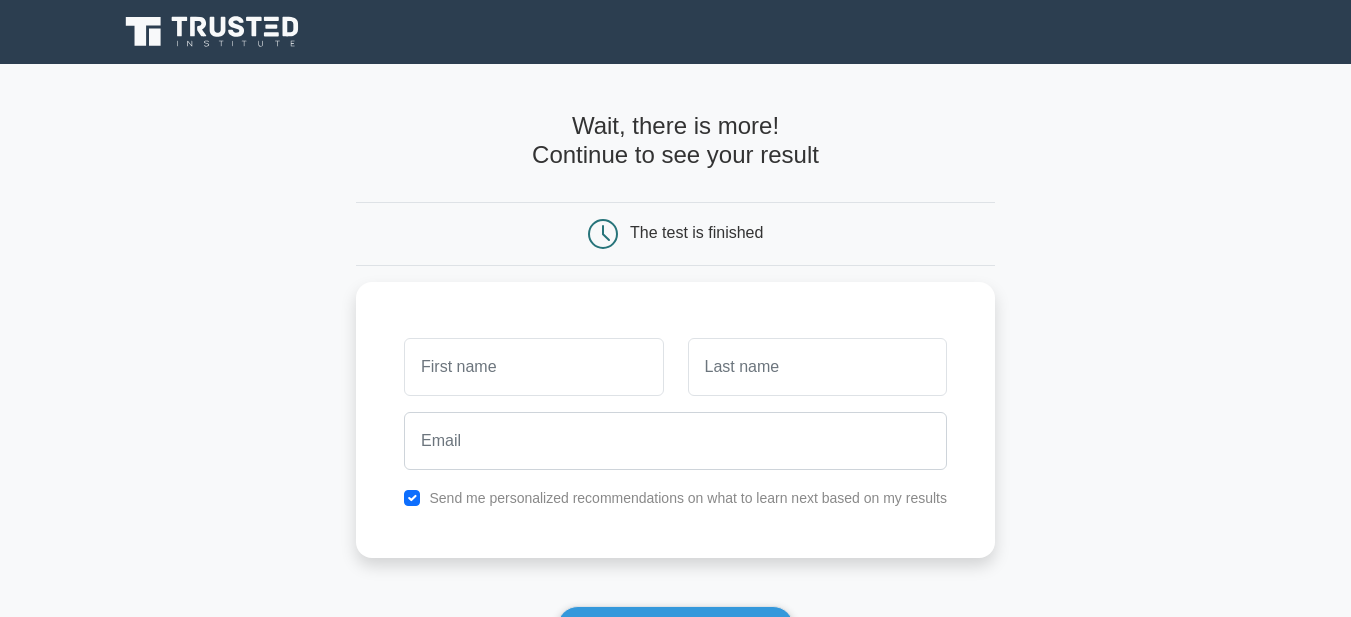scroll, scrollTop: 153, scrollLeft: 0, axis: vertical 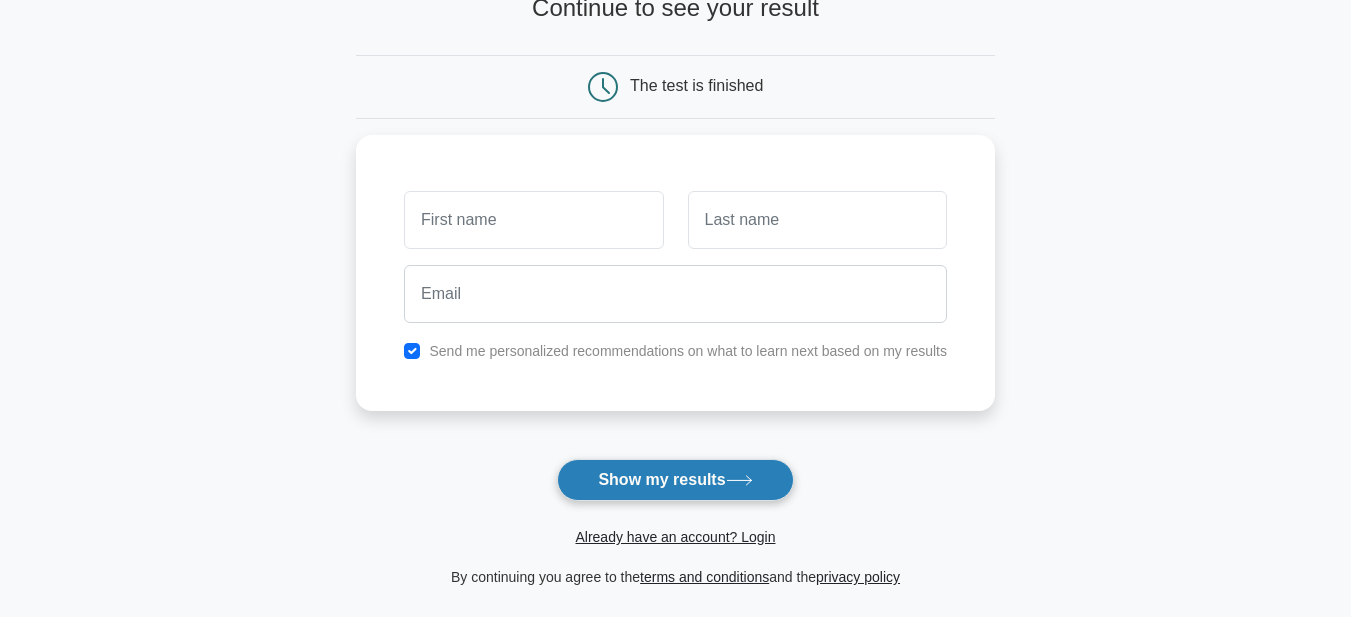 click on "Show my results" at bounding box center [675, 480] 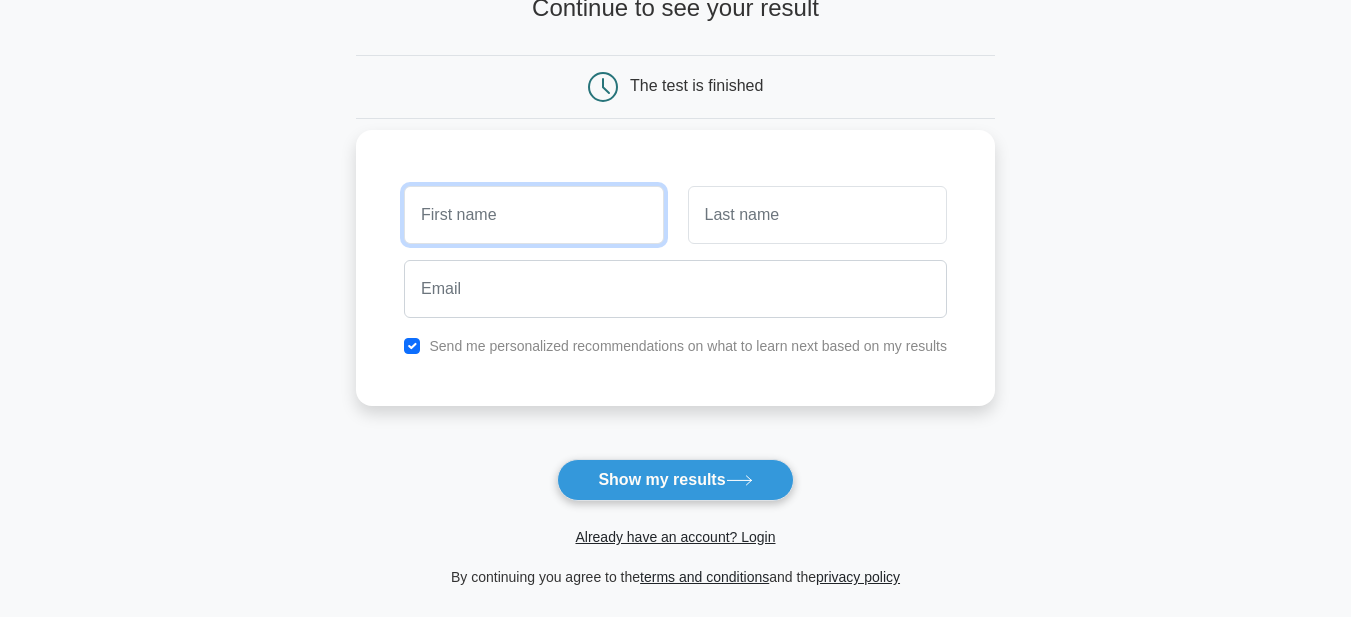 click at bounding box center (533, 215) 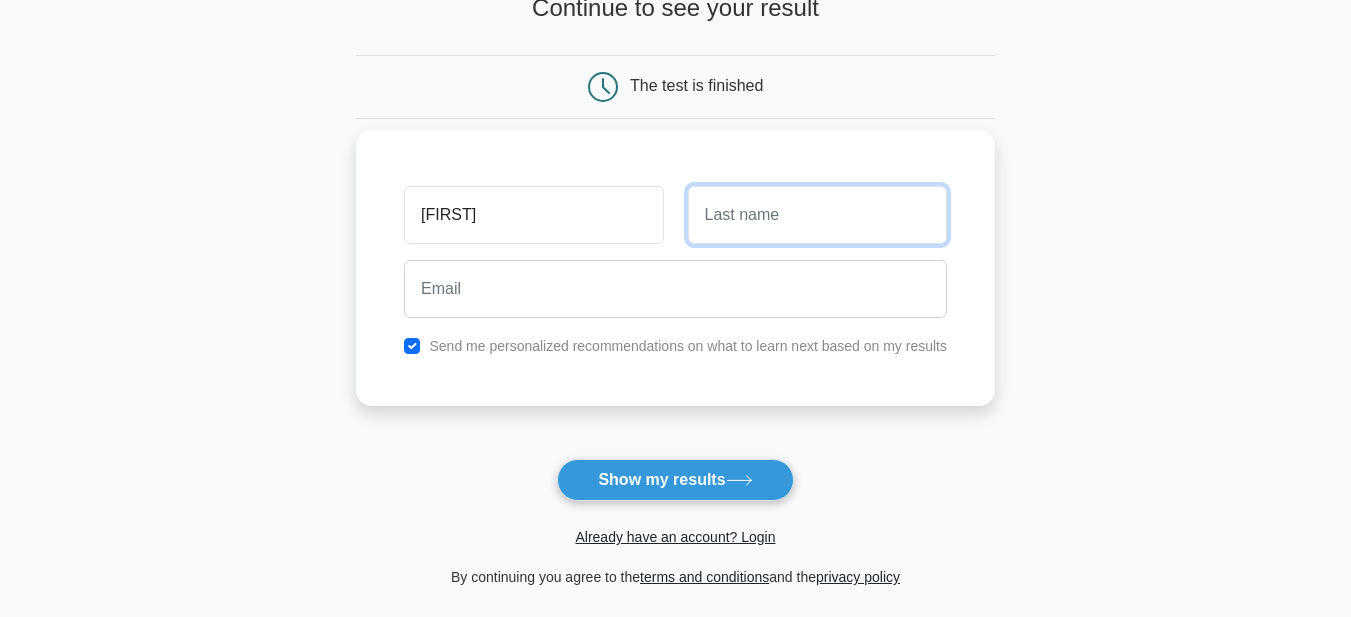 click at bounding box center [817, 215] 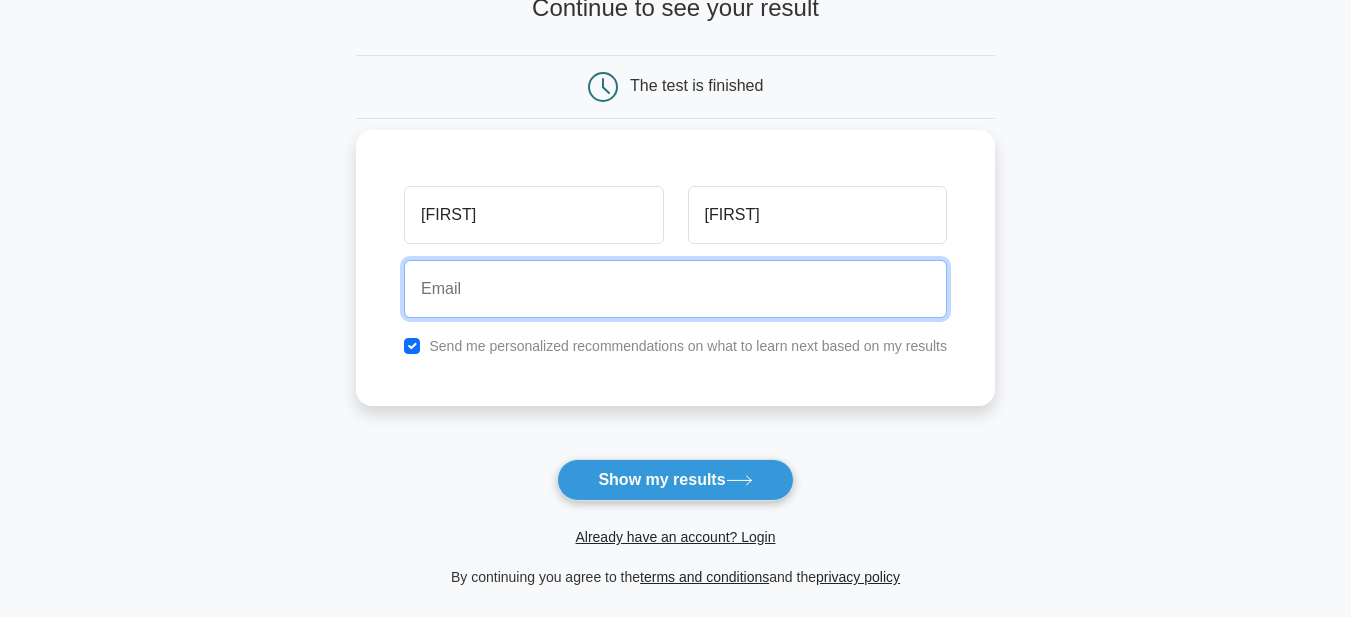 click at bounding box center (675, 289) 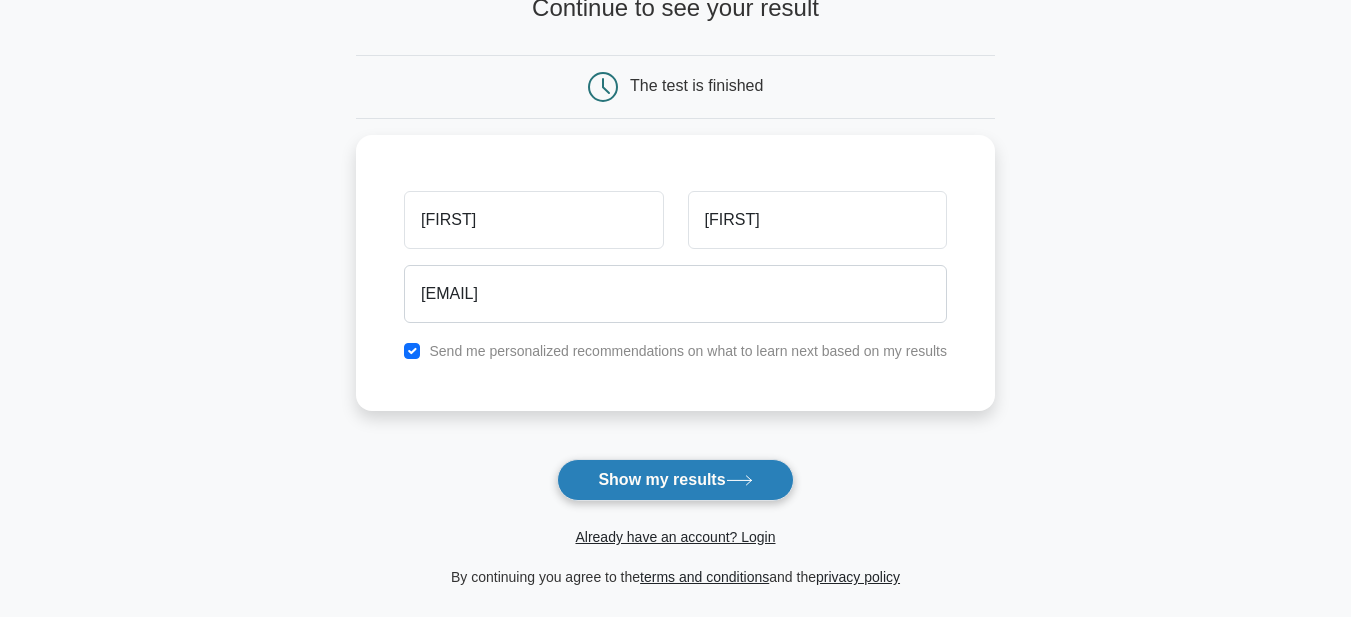 click on "Show my results" at bounding box center [675, 480] 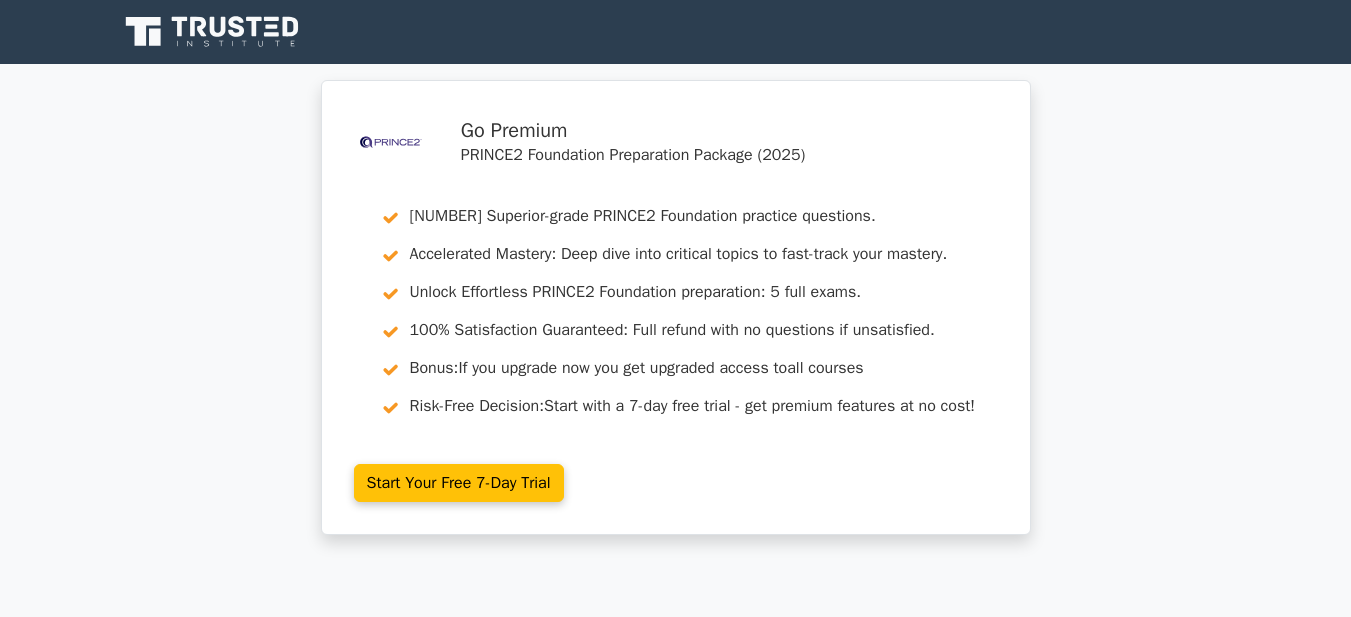 scroll, scrollTop: 0, scrollLeft: 0, axis: both 